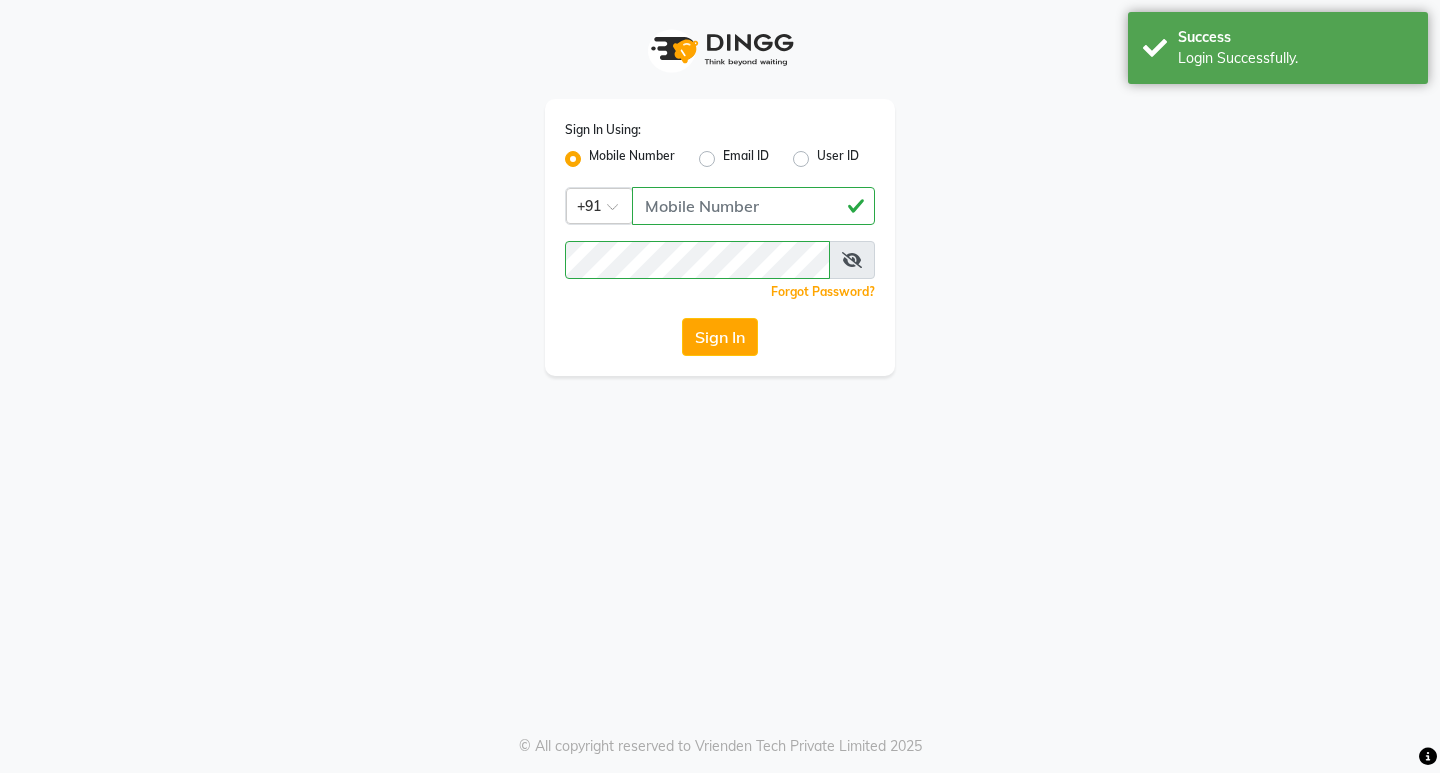 scroll, scrollTop: 0, scrollLeft: 0, axis: both 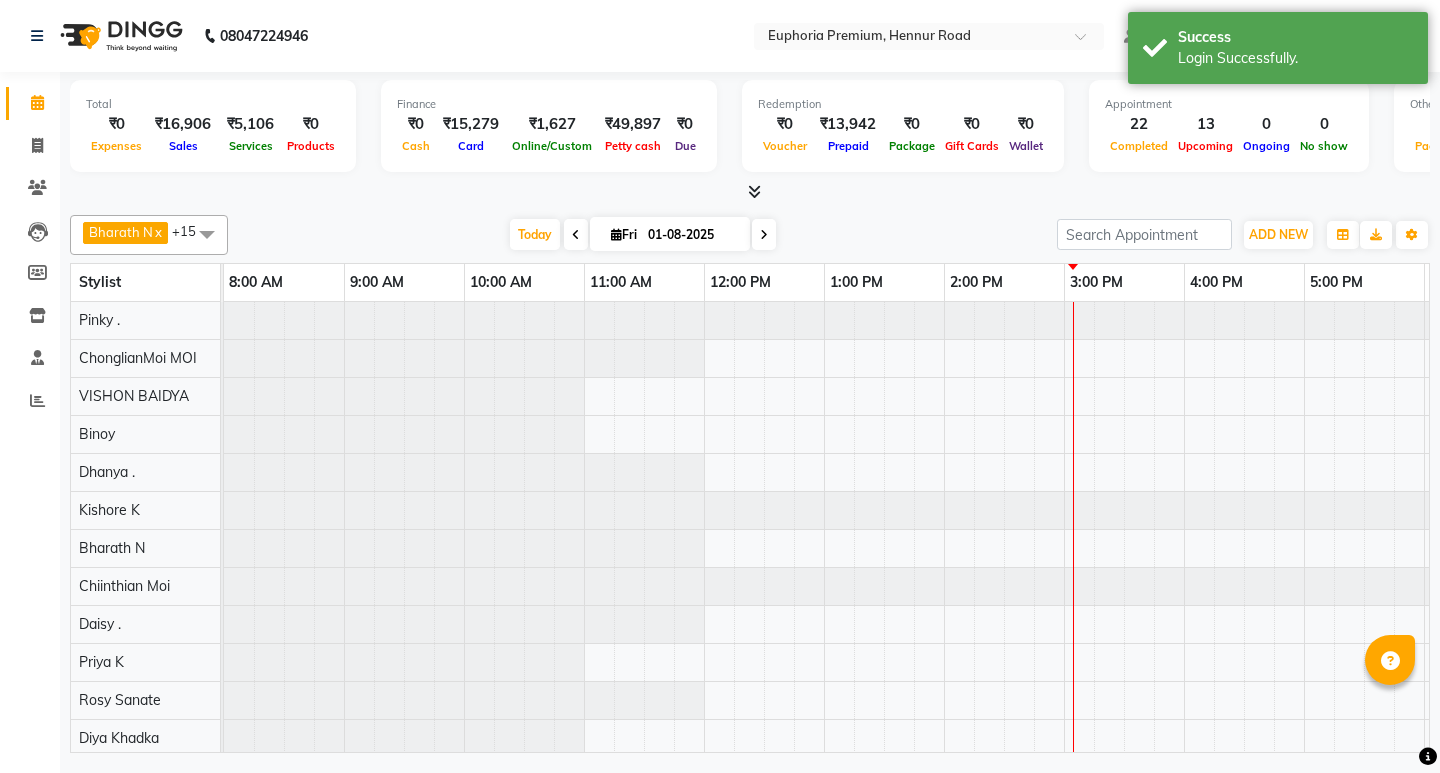 select on "en" 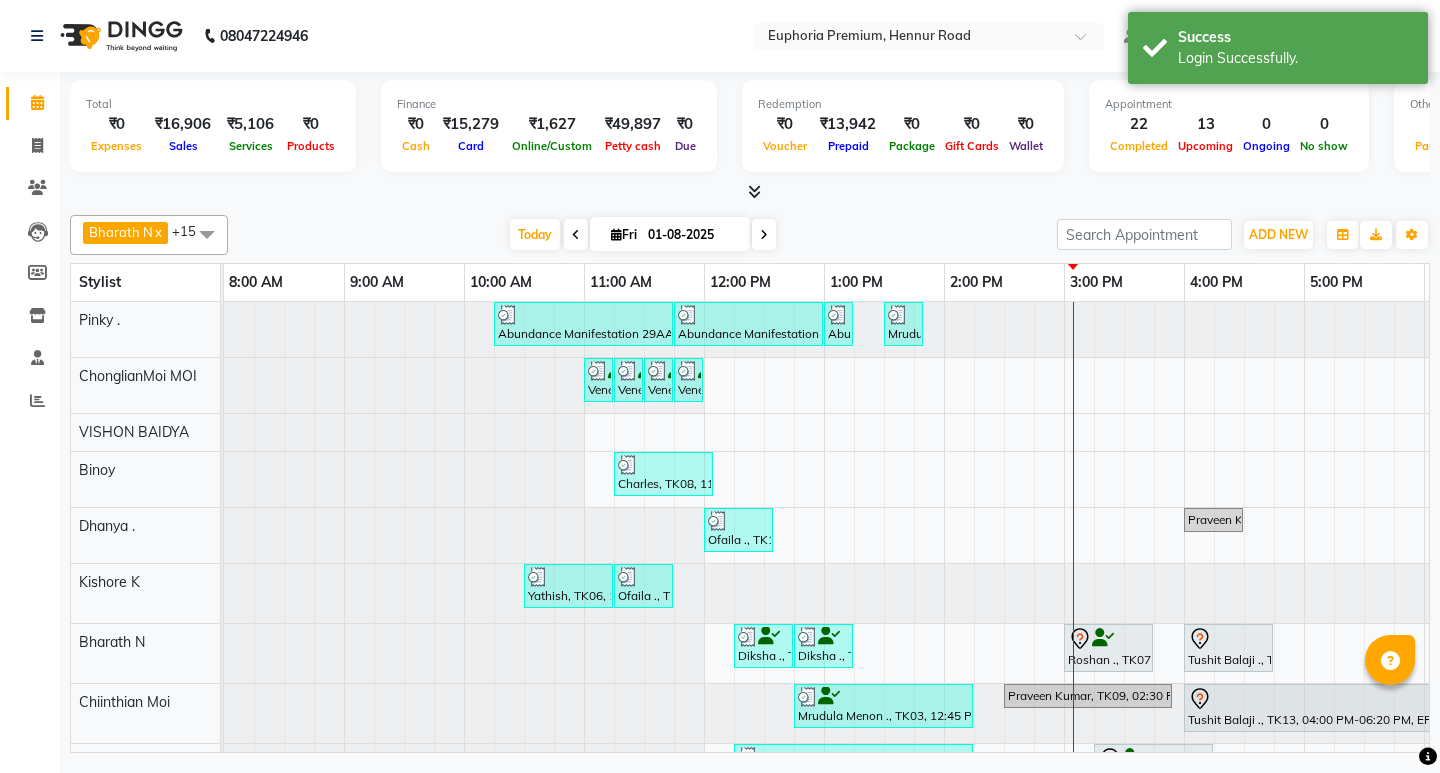 scroll, scrollTop: 100, scrollLeft: 0, axis: vertical 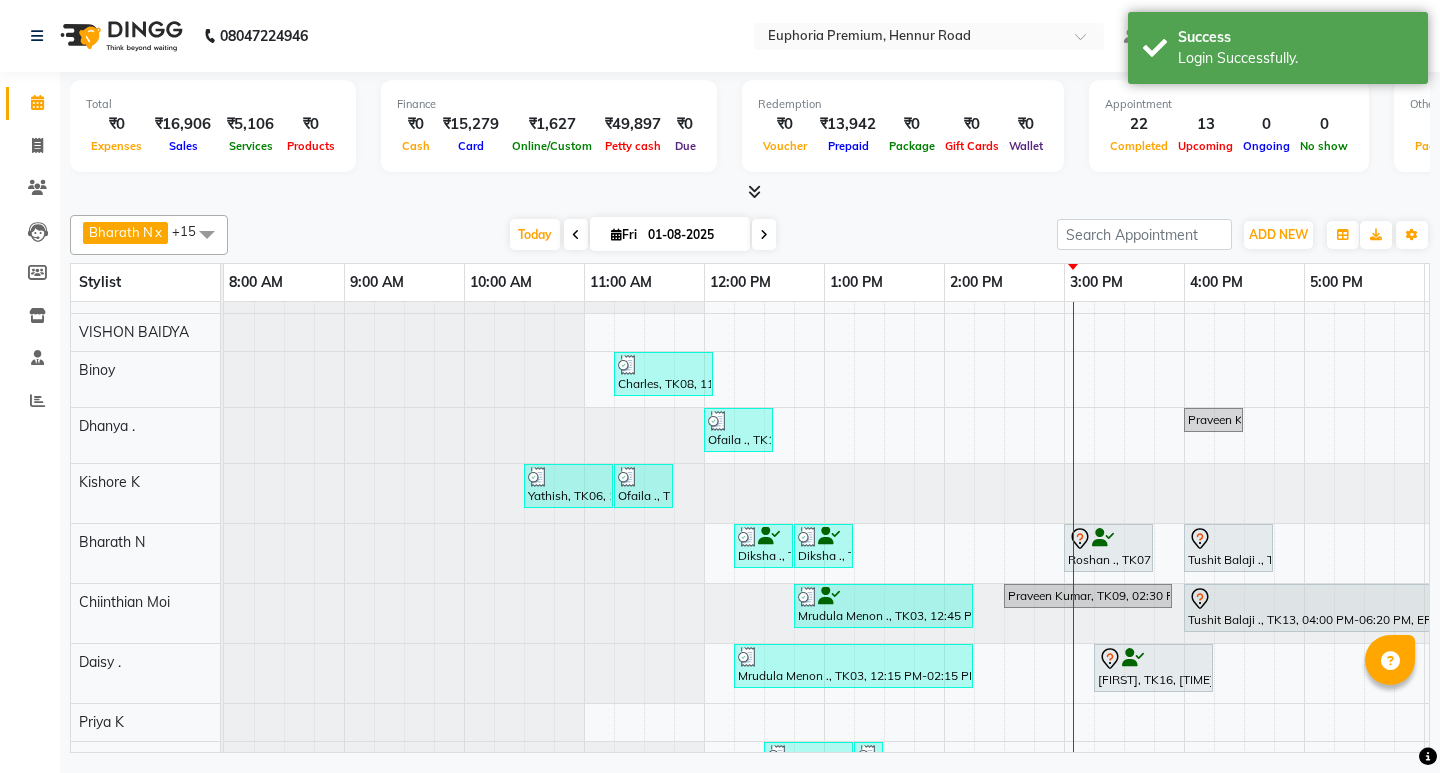 click at bounding box center [207, 234] 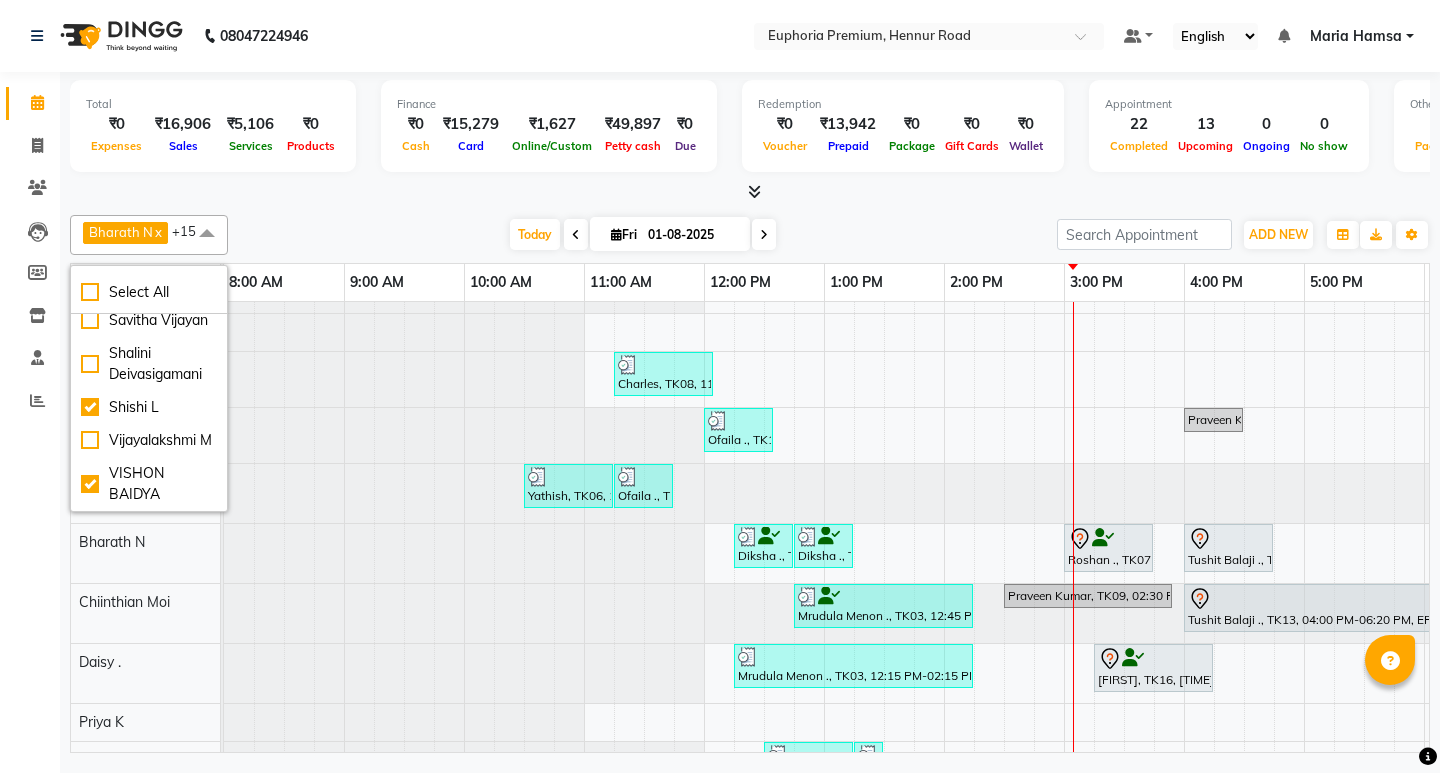 scroll, scrollTop: 697, scrollLeft: 0, axis: vertical 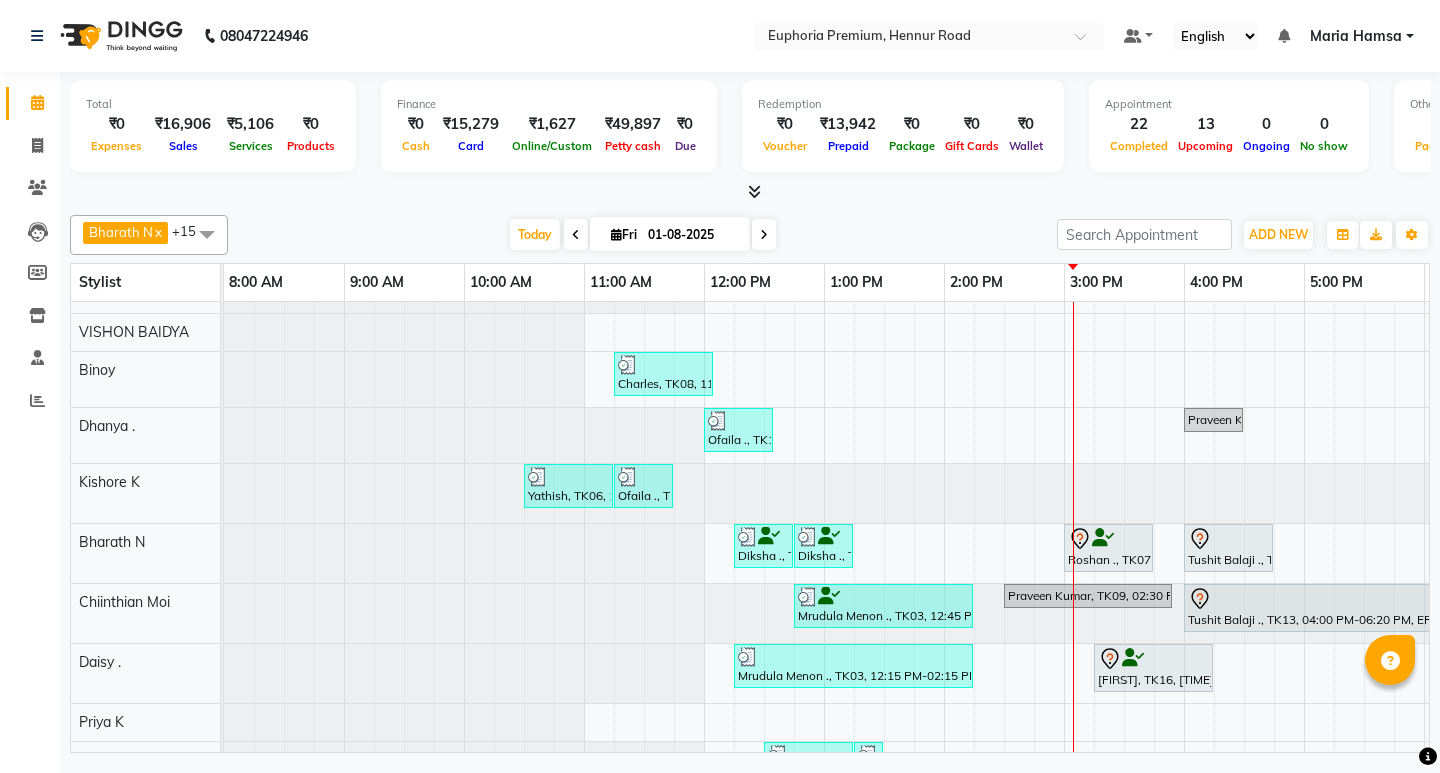 click on "[FIRST] N x [FIRST] x [FIRST] Magar x [FIRST] Moi x [FIRST] MOI x [FIRST] . x [FIRST] . x [FIRST] Khadka x [FIRST] K x [FIRST] . x [FIRST] K x [FIRST] Sanate x [FIRST] L x [FIRST] BAIDYA x [FIRST] Magarthapa x [FIRST] N x +15 Select All [FIRST] V [FIRST] N Binoy [FIRST] Magar [FIRST] Moi [FIRST] MOI Daisy . [FIRST] . [FIRST] Khadka [FIRST] Burrows [FIRST] Magarthapa [FIRST] K [FIRST] Hamsa [FIRST] [FIRST] [FIRST] . [FIRST] K [FIRST] Sanate [FIRST] [FIRST] [FIRST] M [FIRST] BAIDYA Today Fri 01-08-2025 Toggle Dropdown Add Appointment Add Invoice Add Expense Add Attendance Add Client Toggle Dropdown Add Appointment Add Invoice Add Expense Add Attendance Add Client ADD NEW Toggle Dropdown Add Appointment Add Invoice Add Expense Add Attendance Add Client [FIRST] N x [FIRST] x [FIRST] Magar x [FIRST] Moi x [FIRST] MOI x [FIRST] . x [FIRST] . x [FIRST] Khadka x [FIRST] K x [FIRST] . x [FIRST] K x [FIRST] Sanate x [FIRST] L x [FIRST] BAIDYA x x" at bounding box center [750, 235] 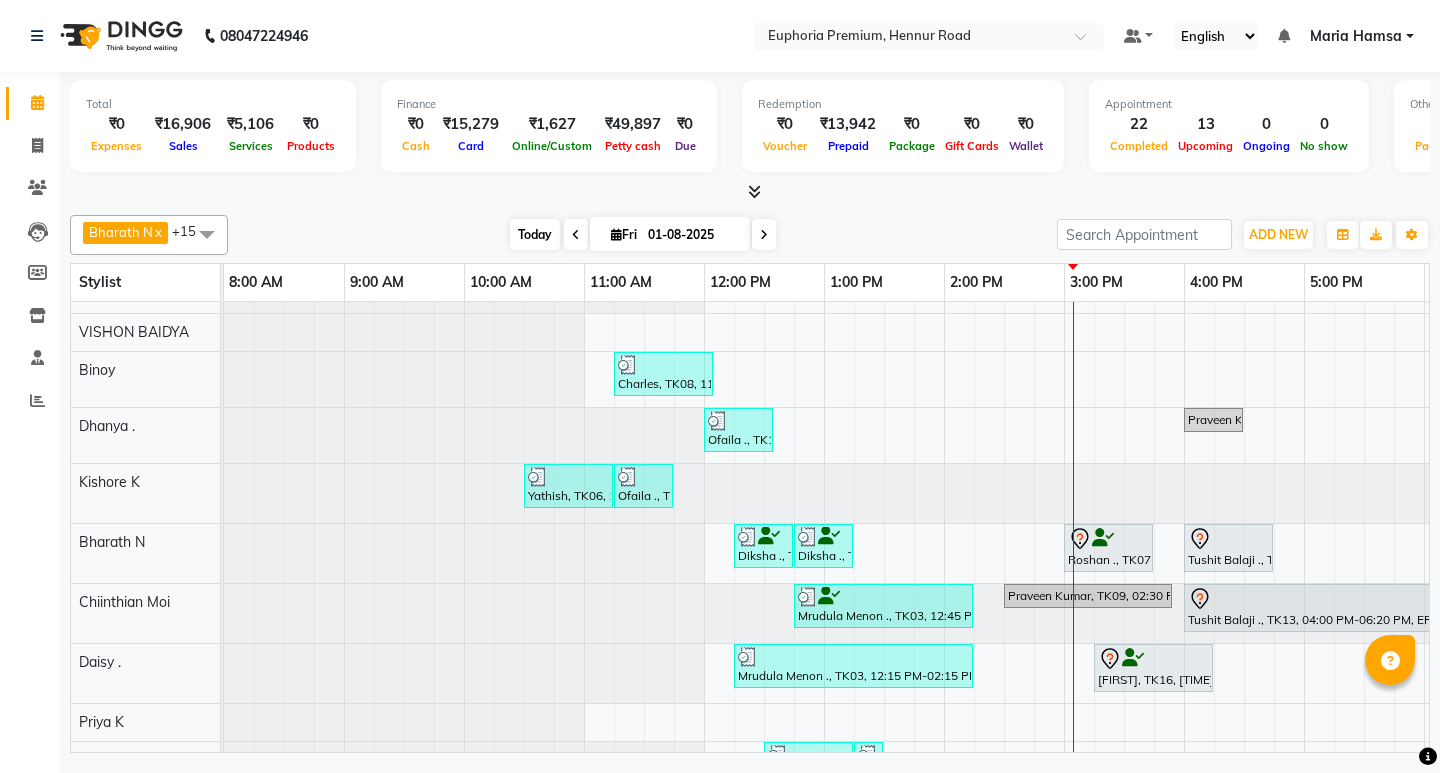 click on "Today" at bounding box center (535, 234) 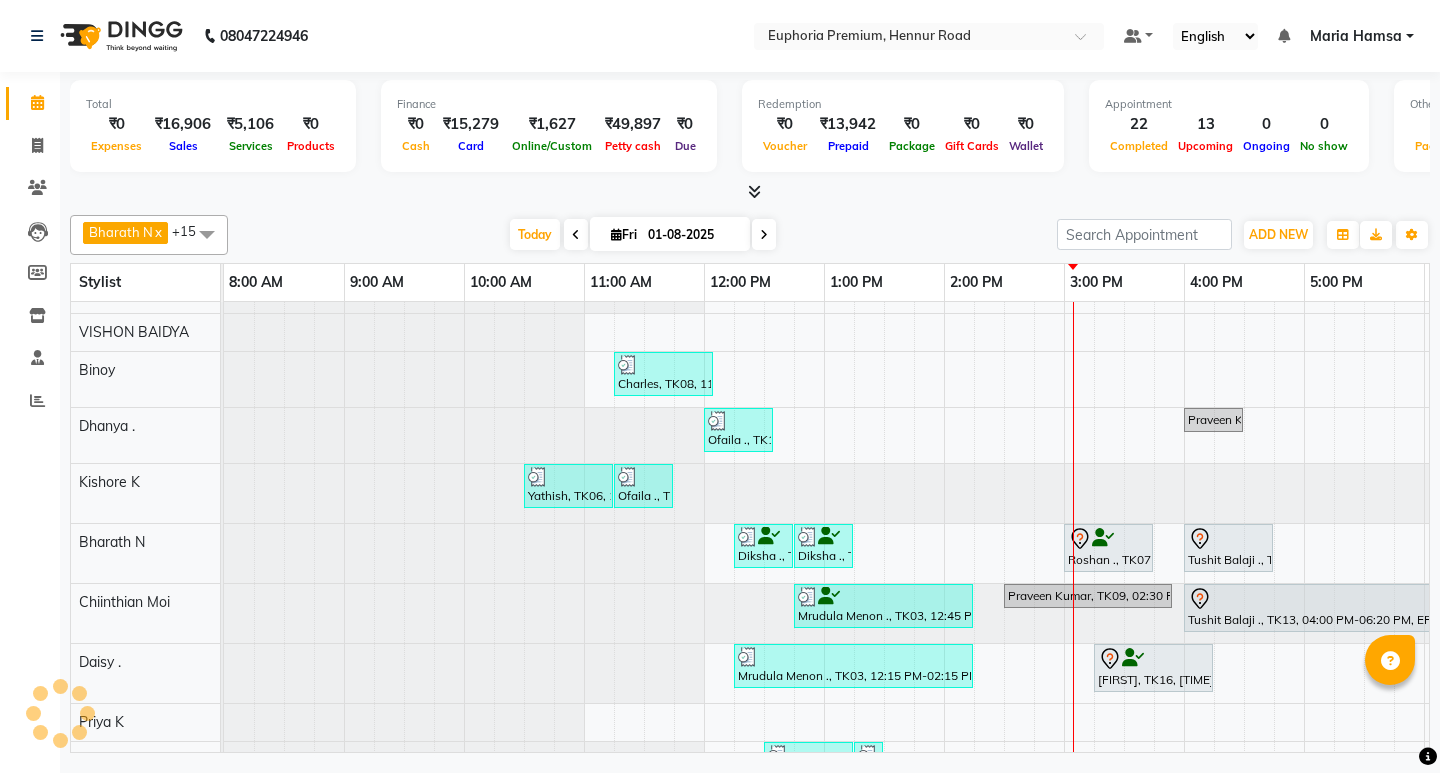 scroll, scrollTop: 0, scrollLeft: 475, axis: horizontal 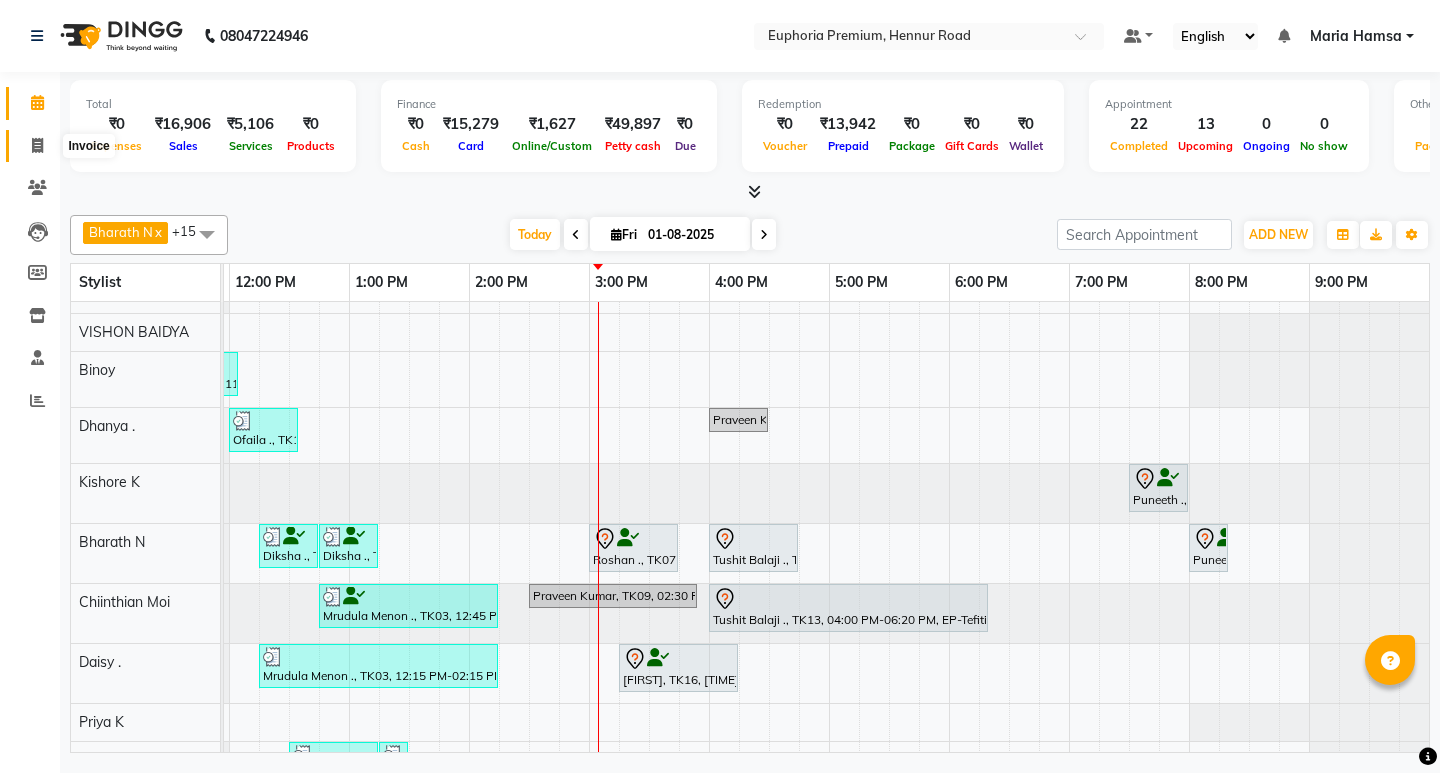 click 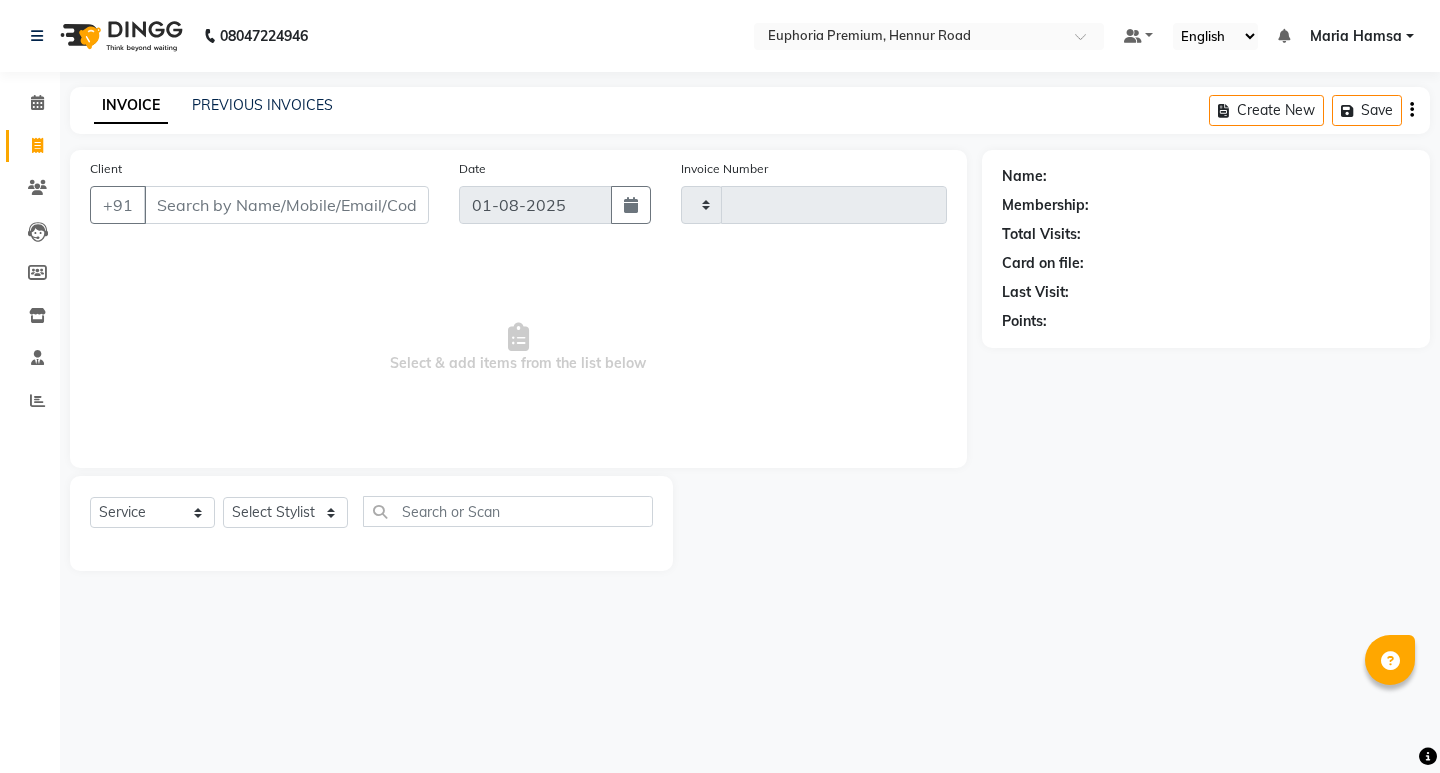 type on "2054" 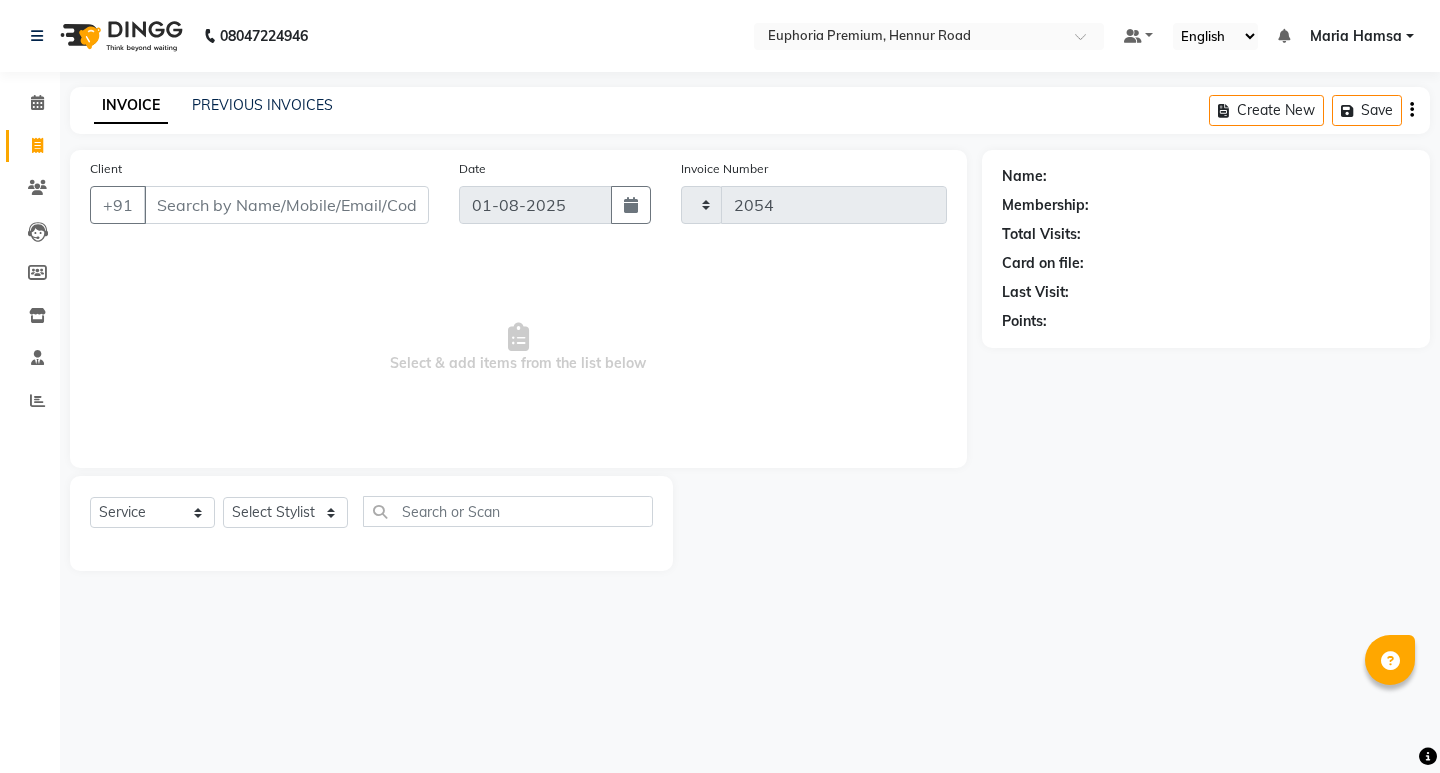 select on "7925" 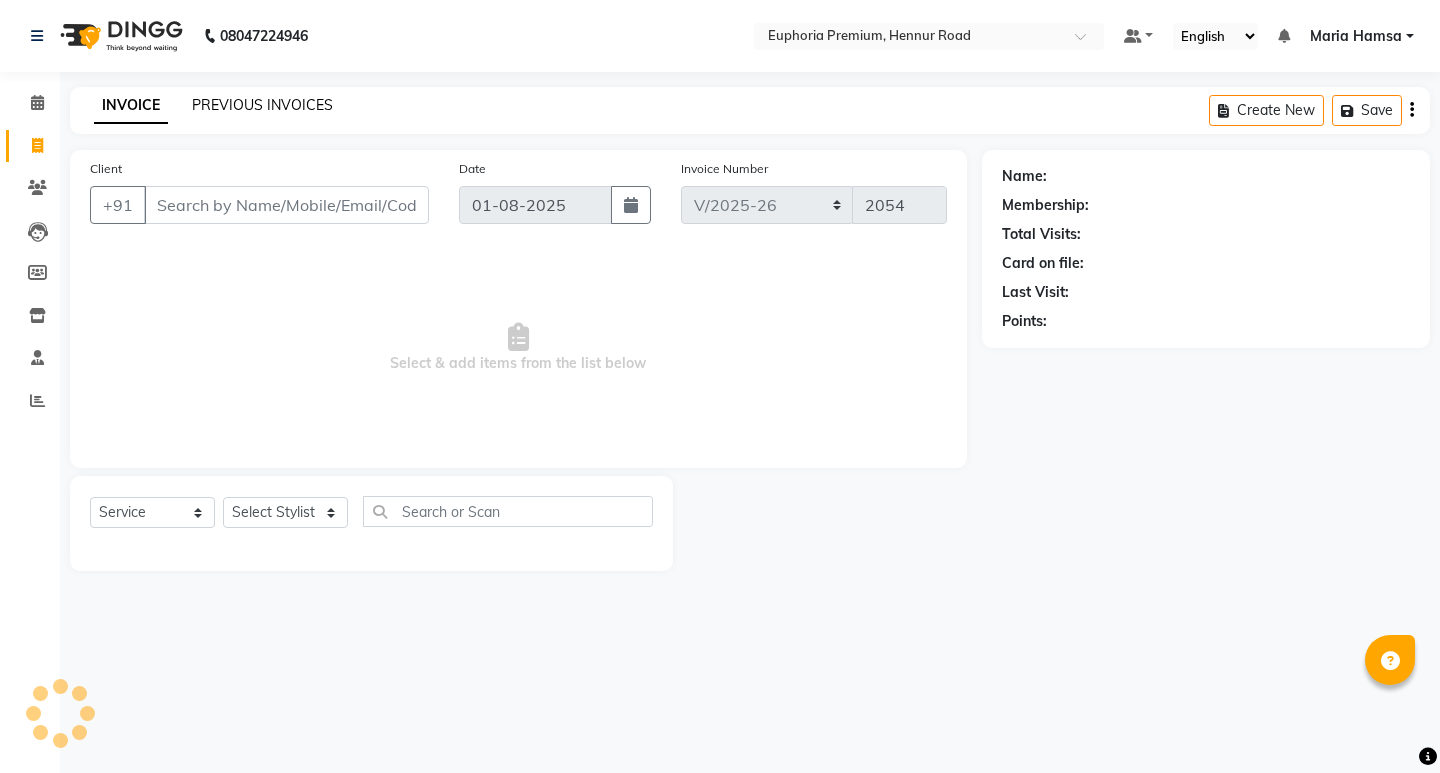 click on "PREVIOUS INVOICES" 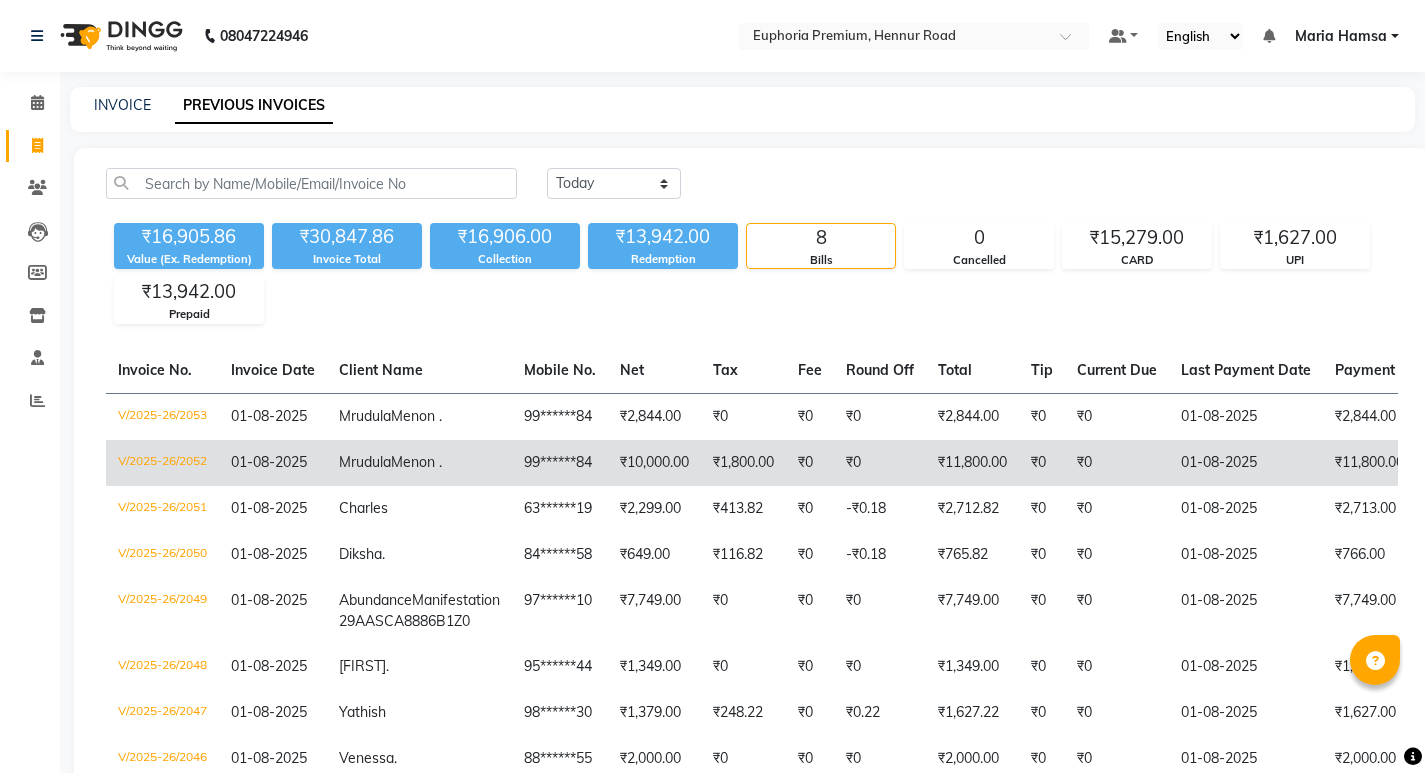 click on "Menon ." 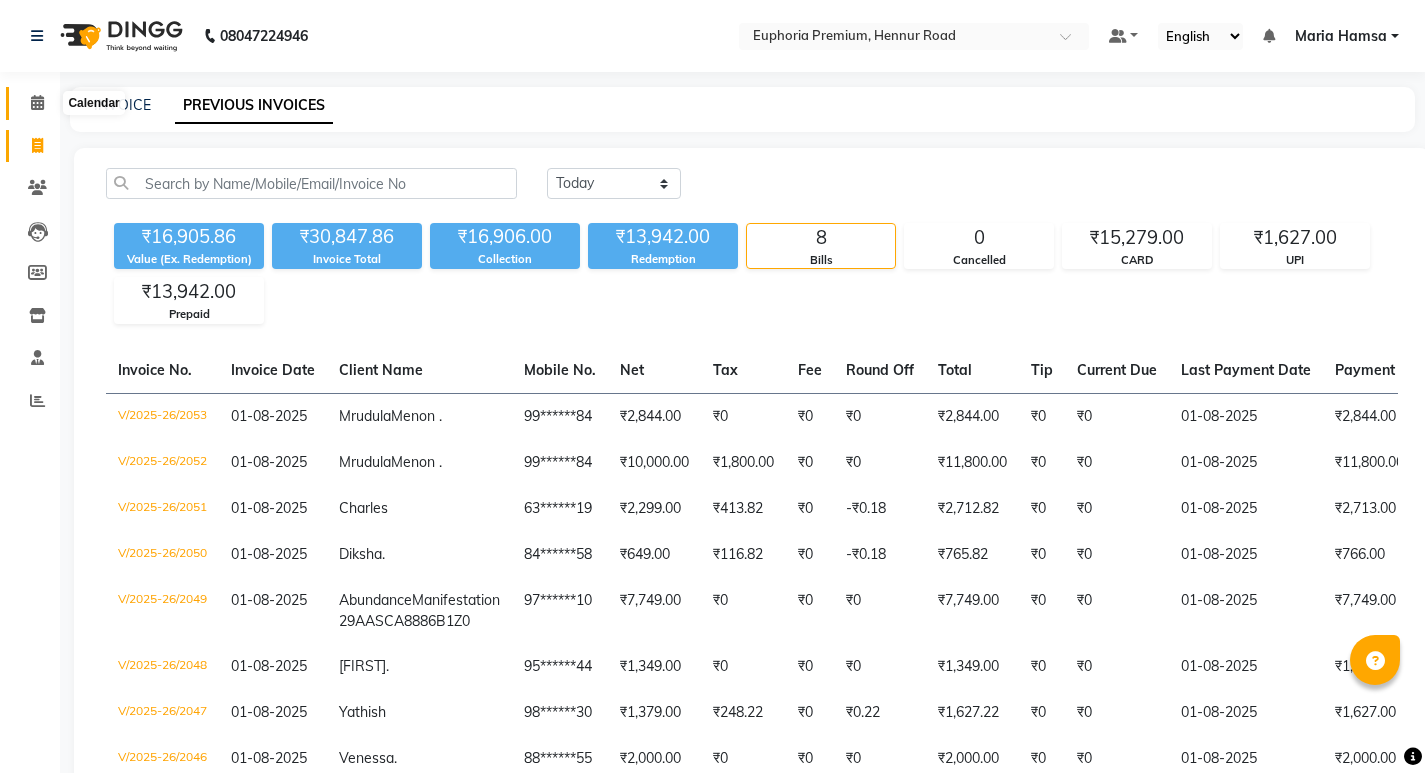 click 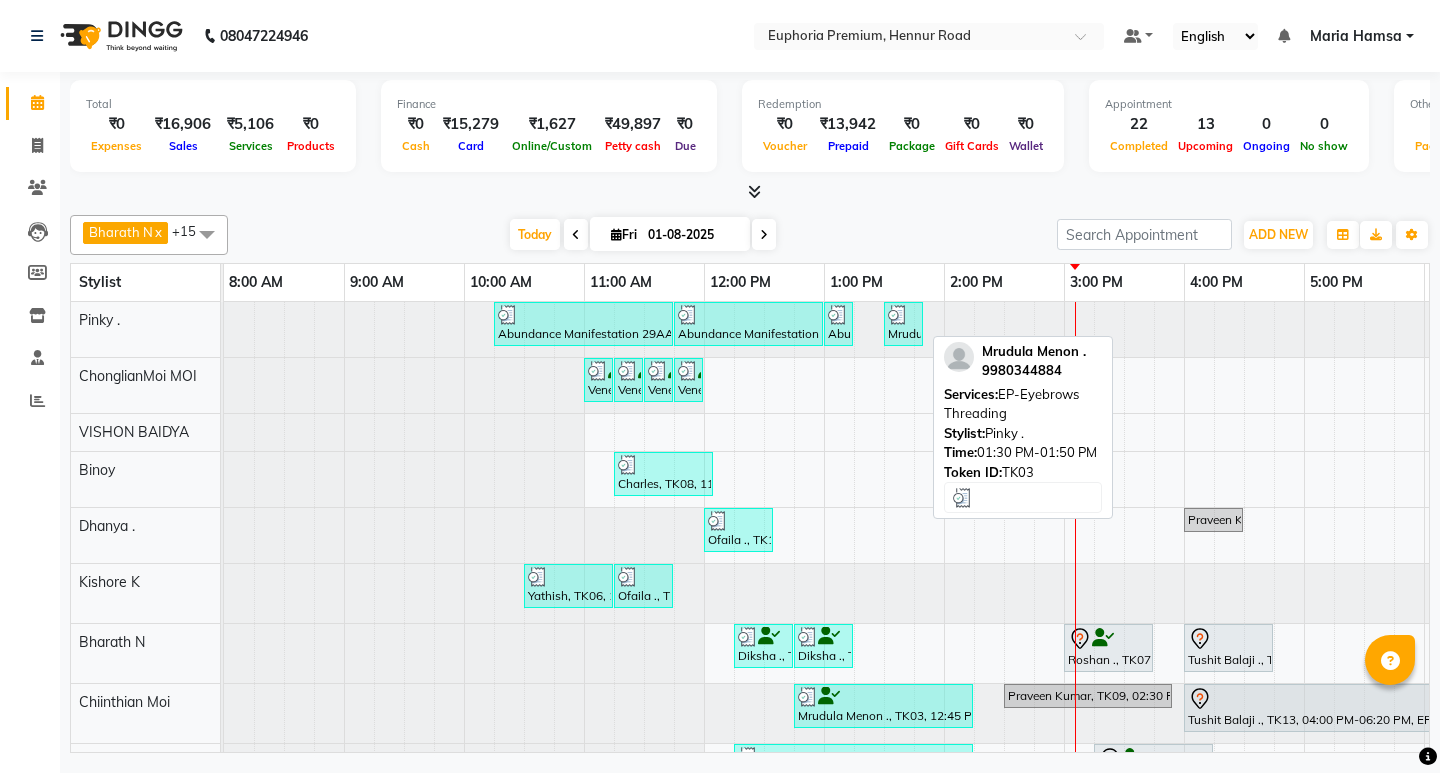 click at bounding box center (898, 315) 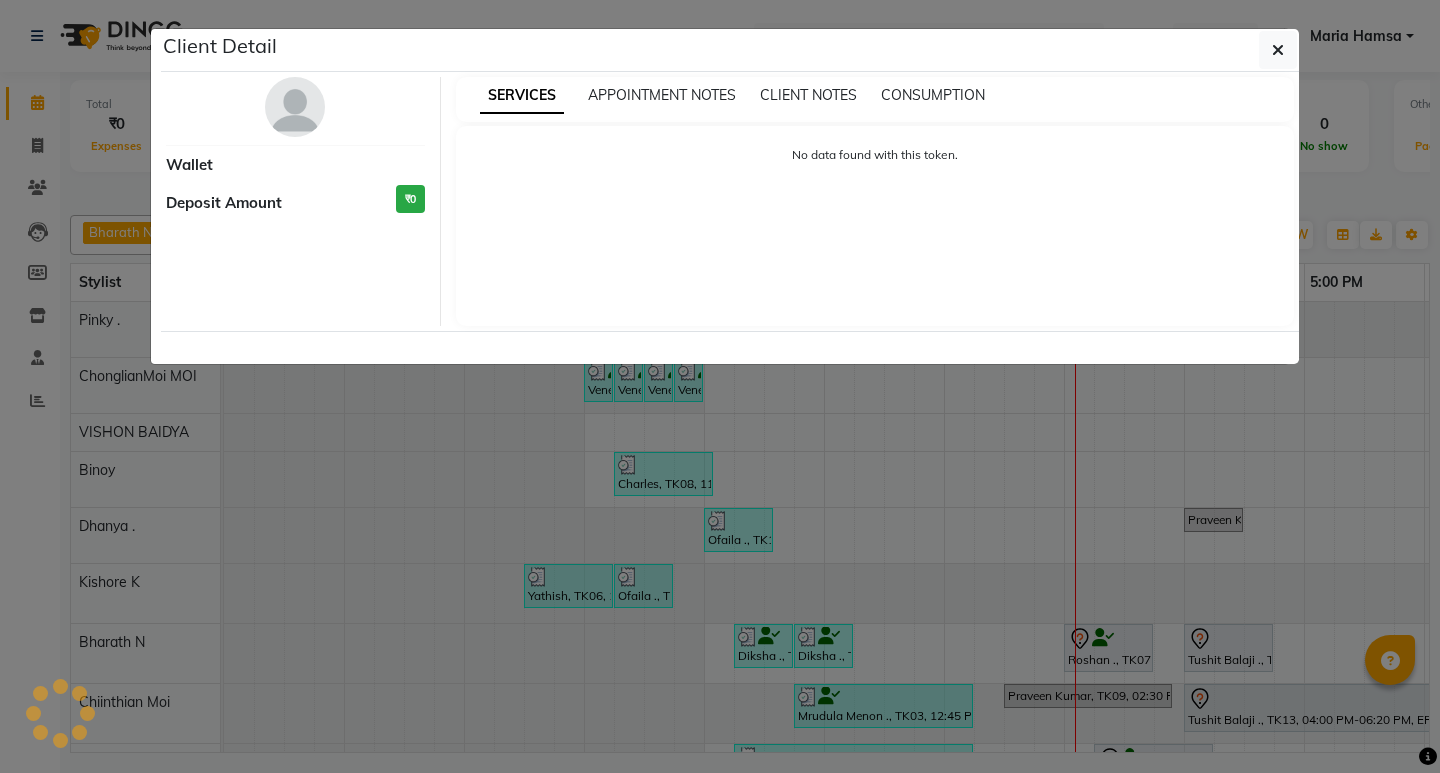 select on "3" 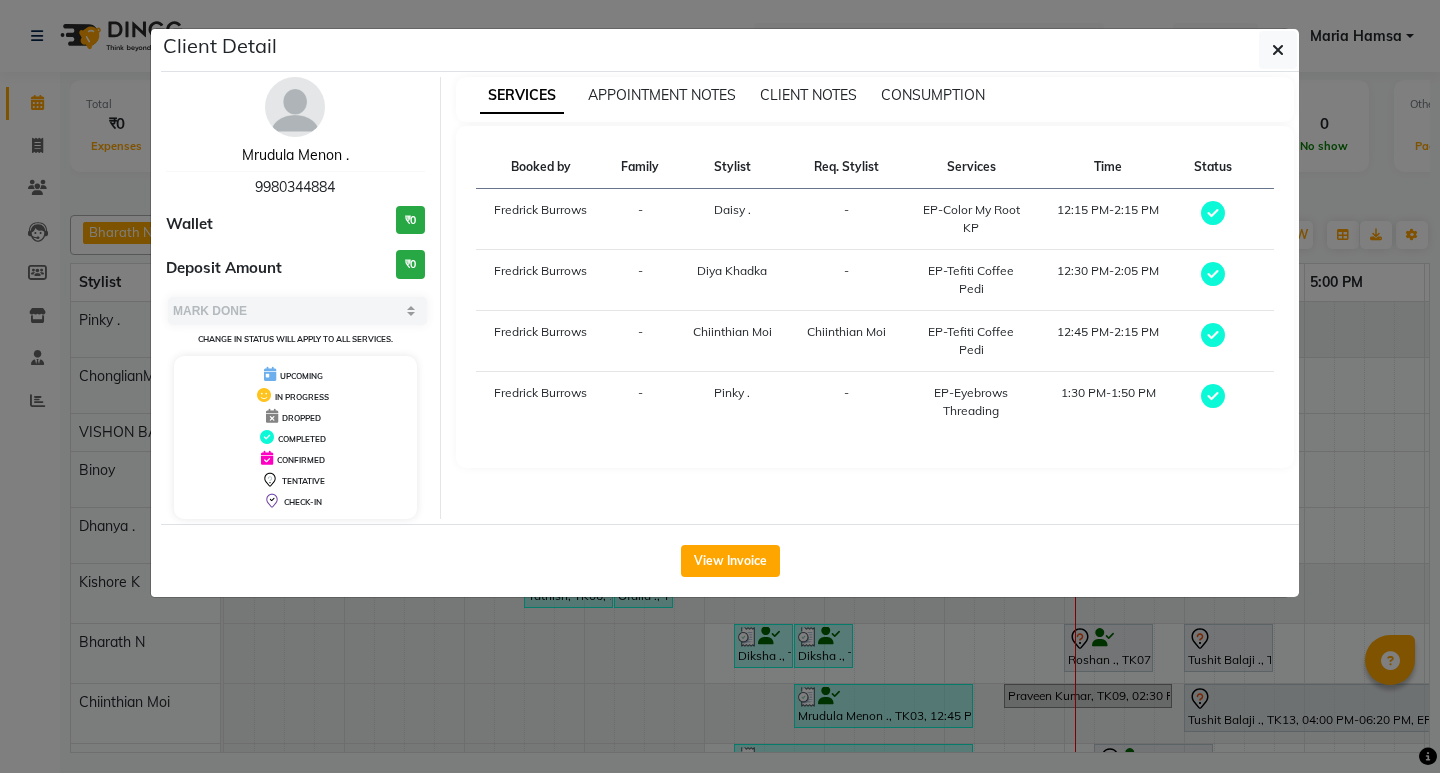 click on "Mrudula Menon ." at bounding box center [295, 155] 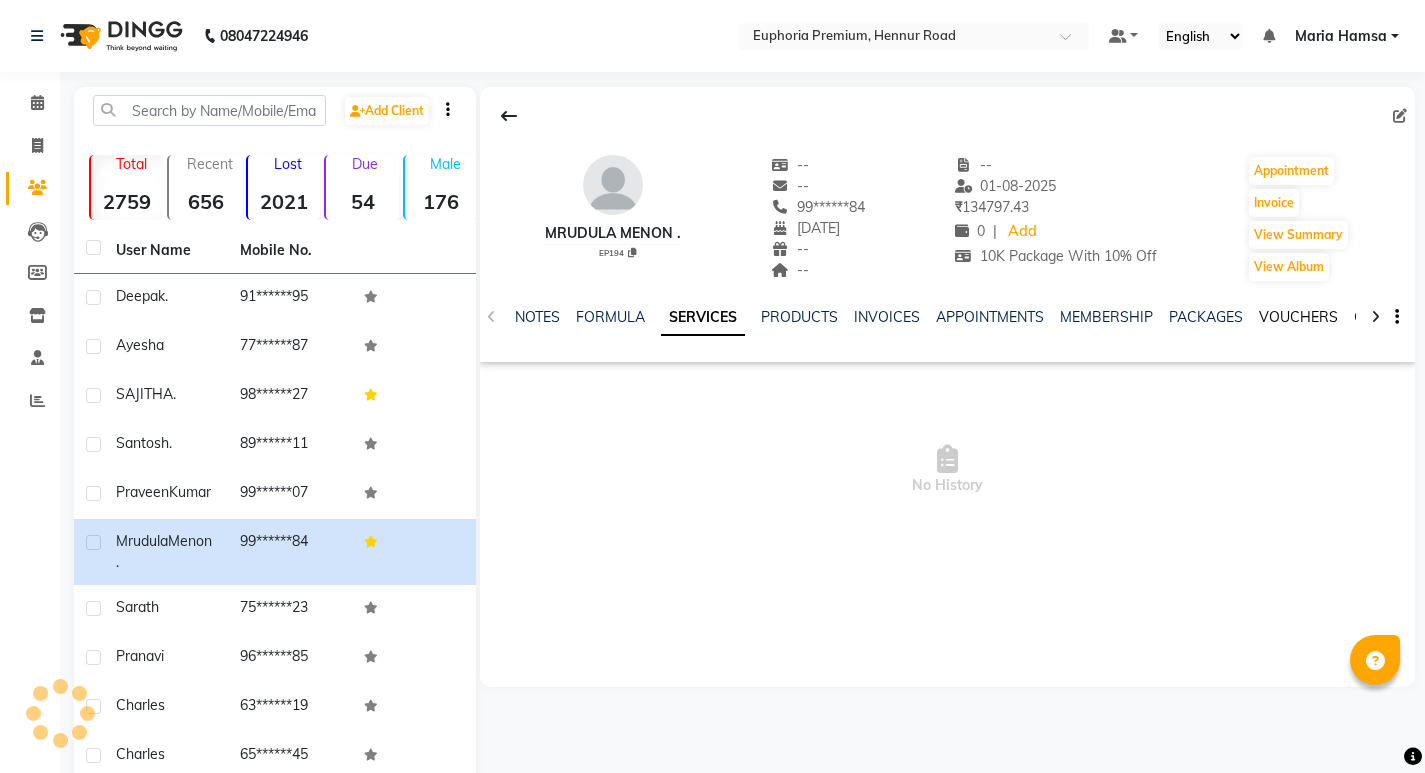 click on "VOUCHERS" 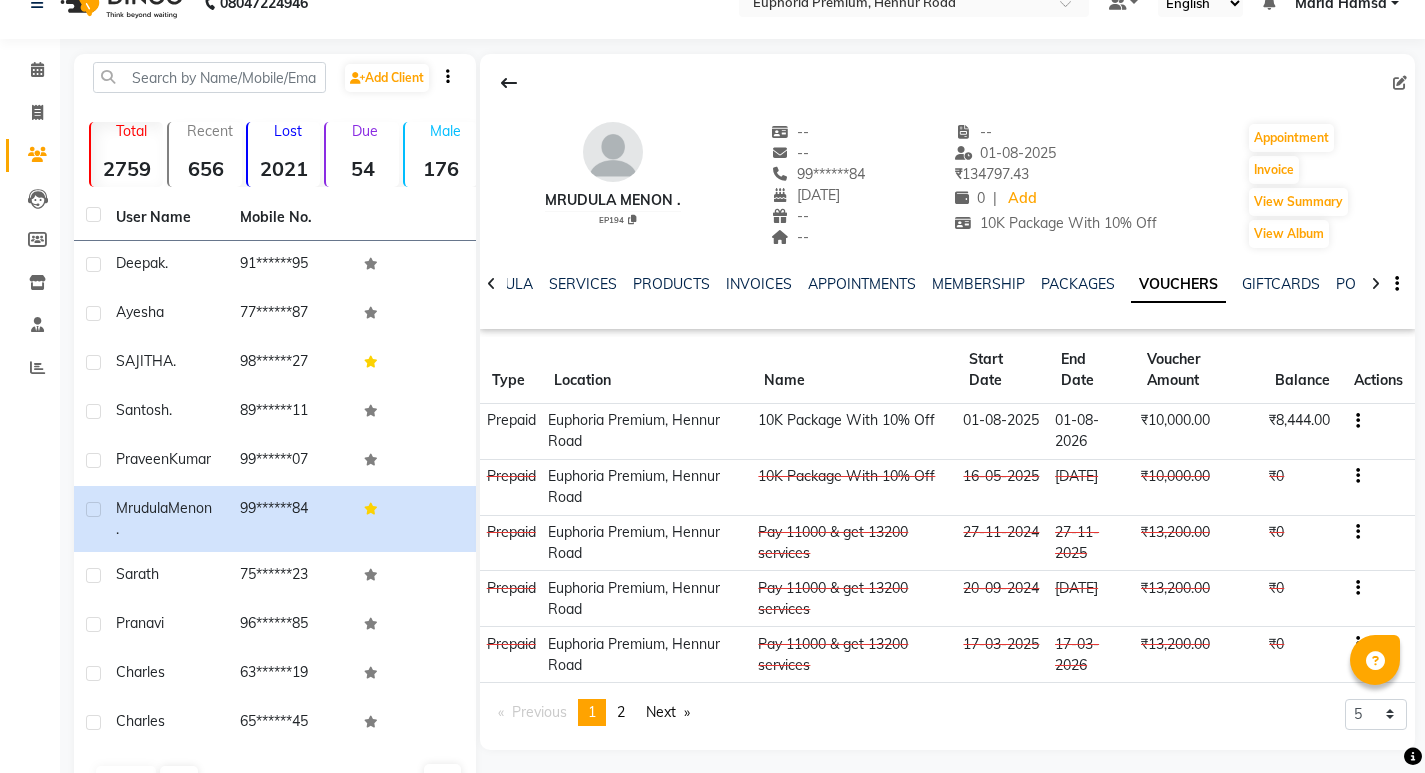 scroll 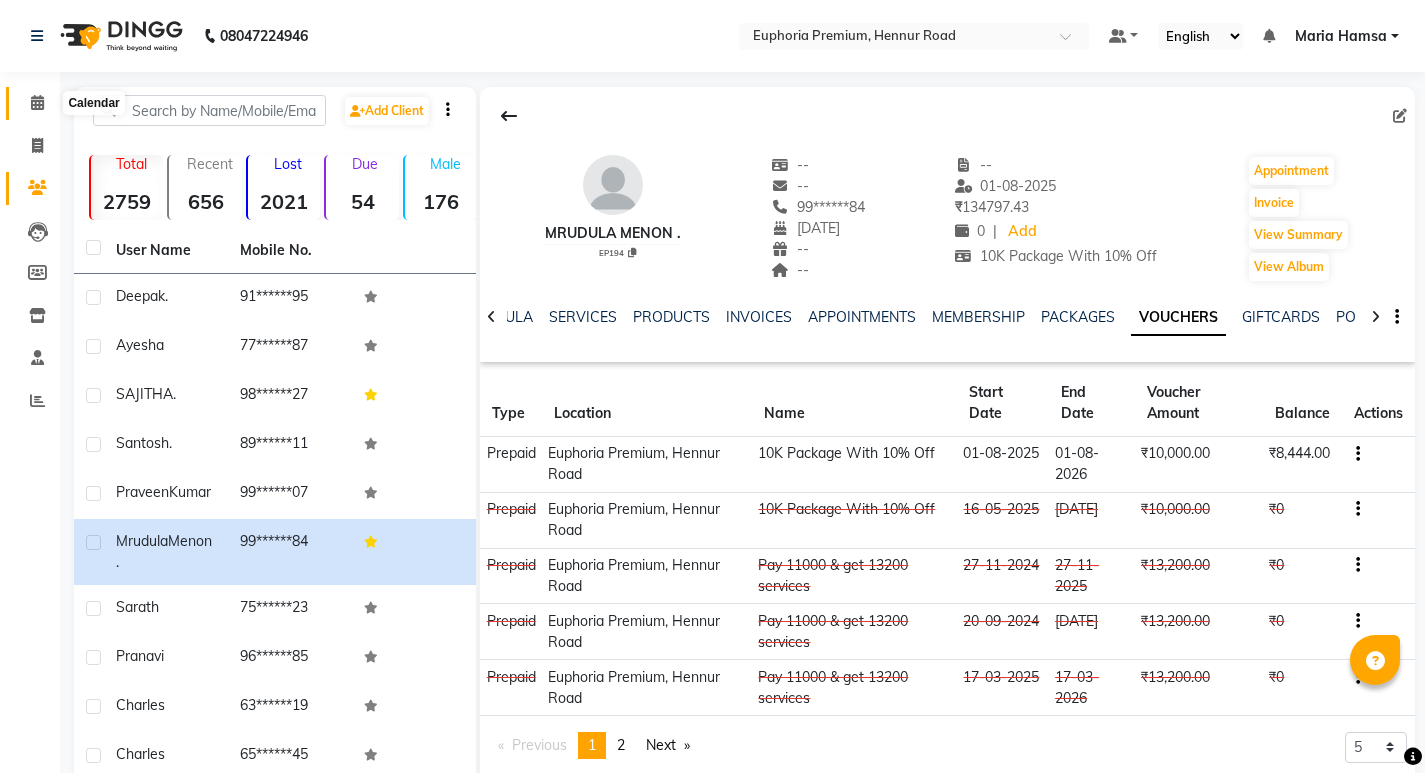 click 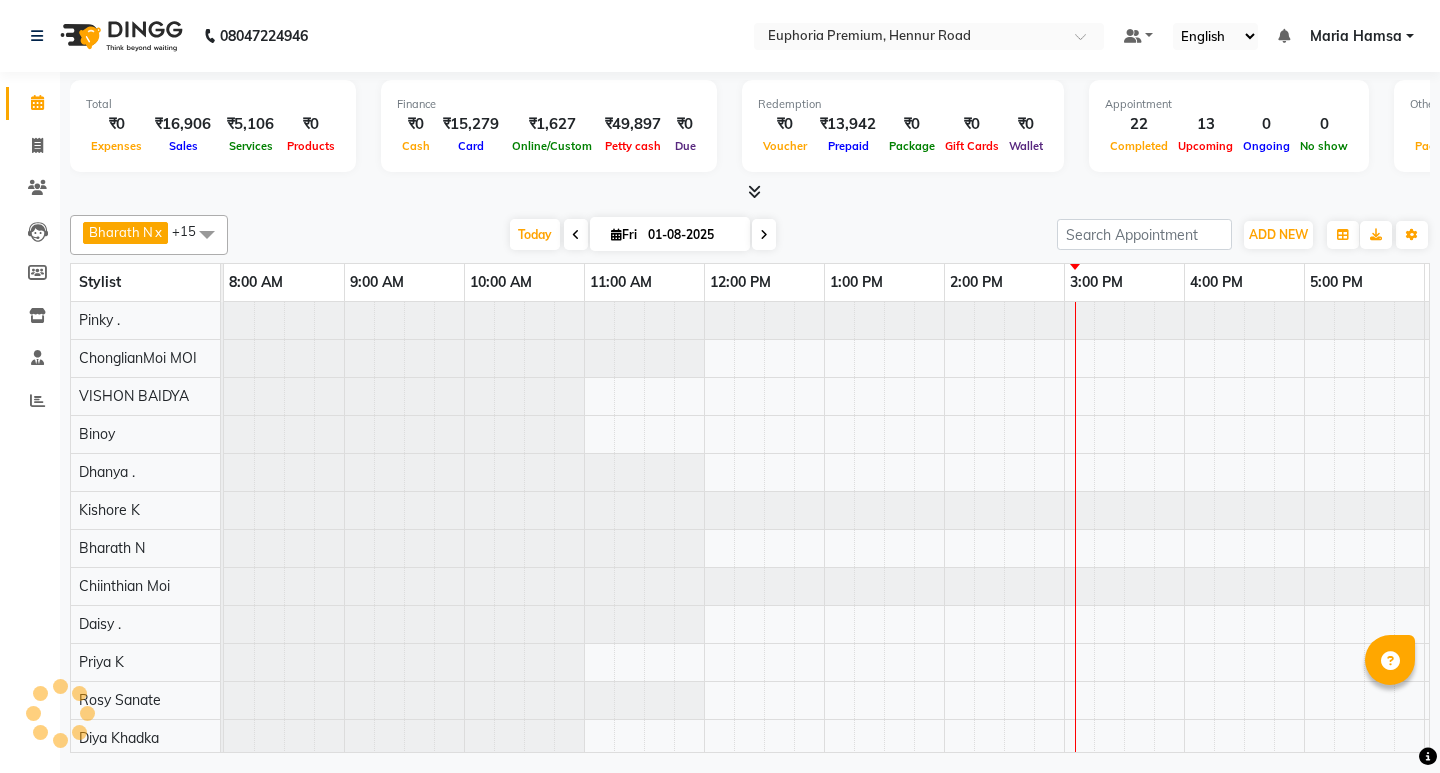 scroll, scrollTop: 0, scrollLeft: 0, axis: both 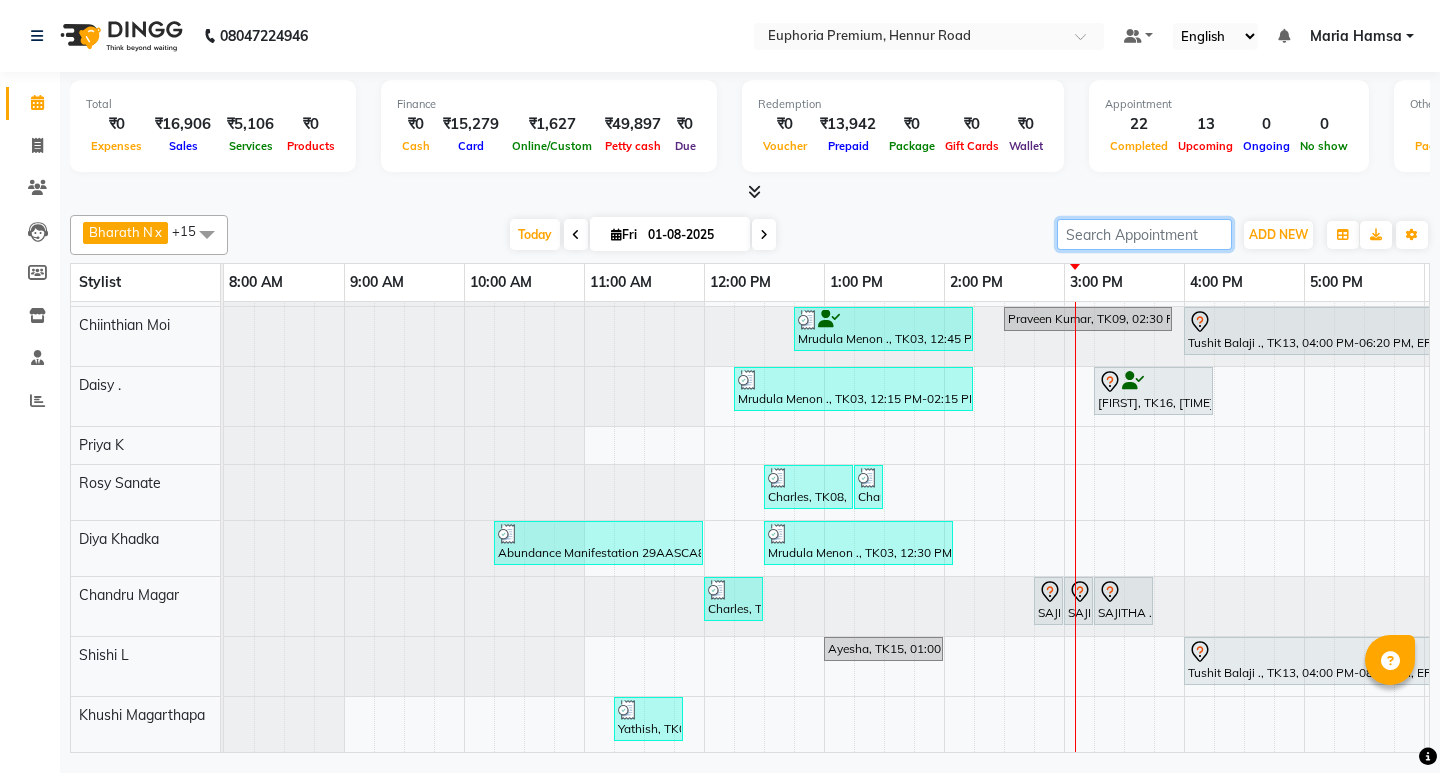 click at bounding box center (1144, 234) 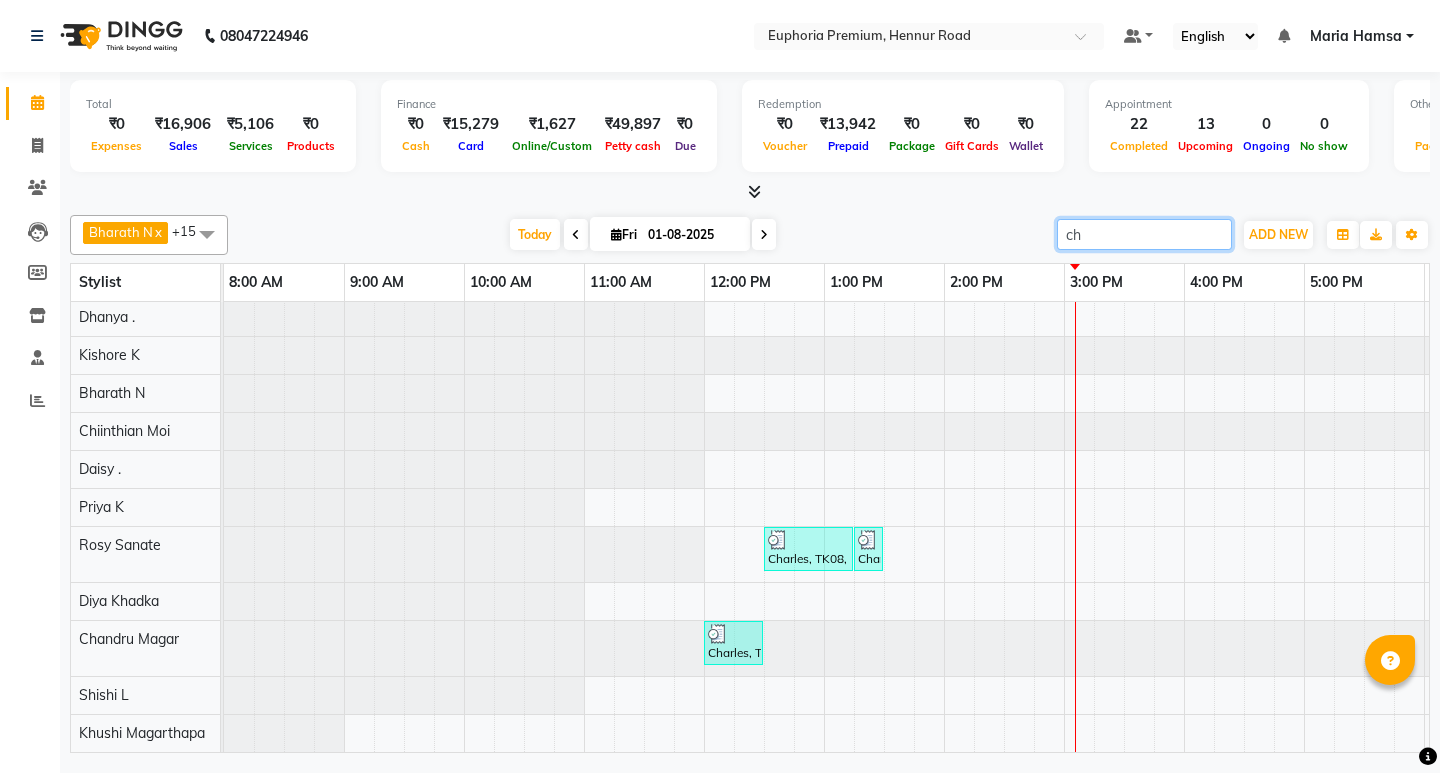type on "che" 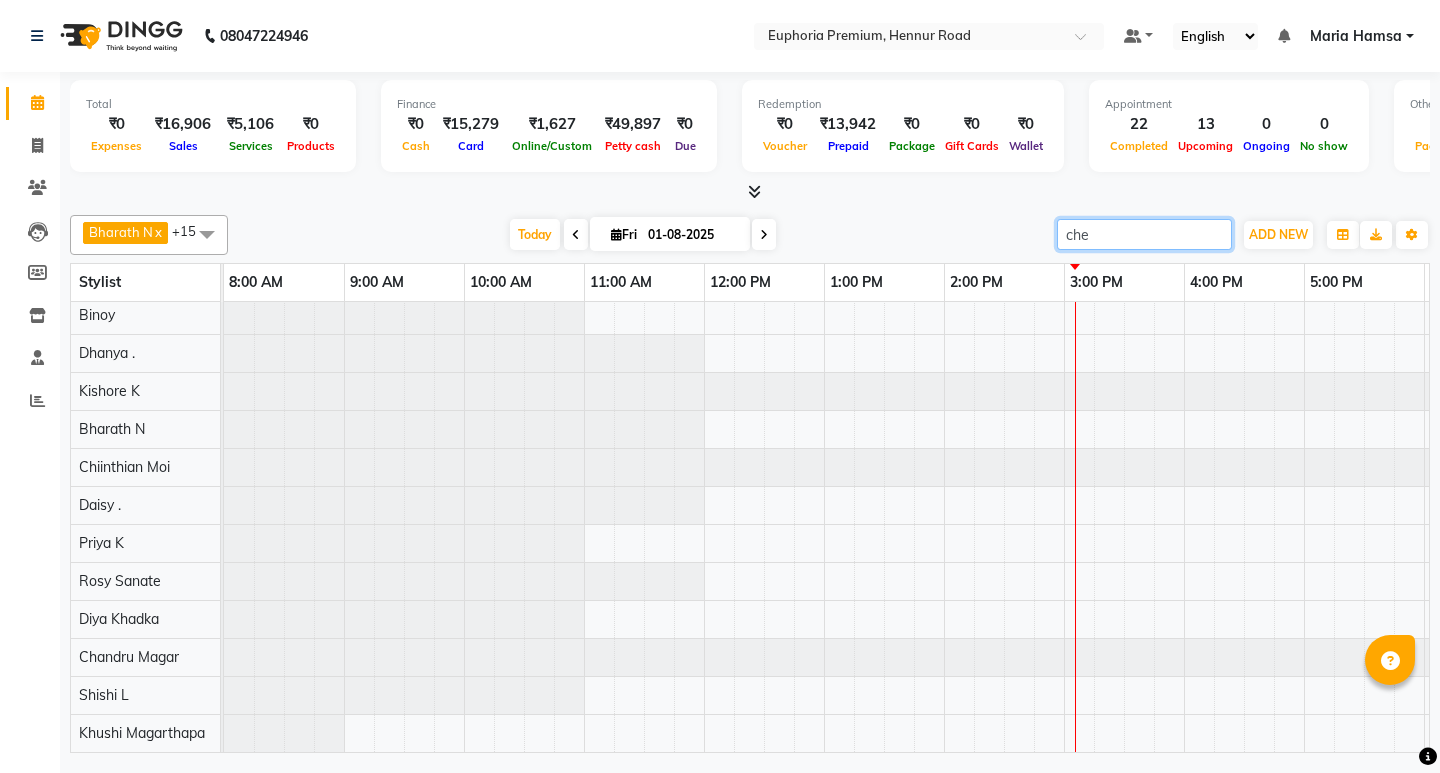 click on "che" at bounding box center [1144, 234] 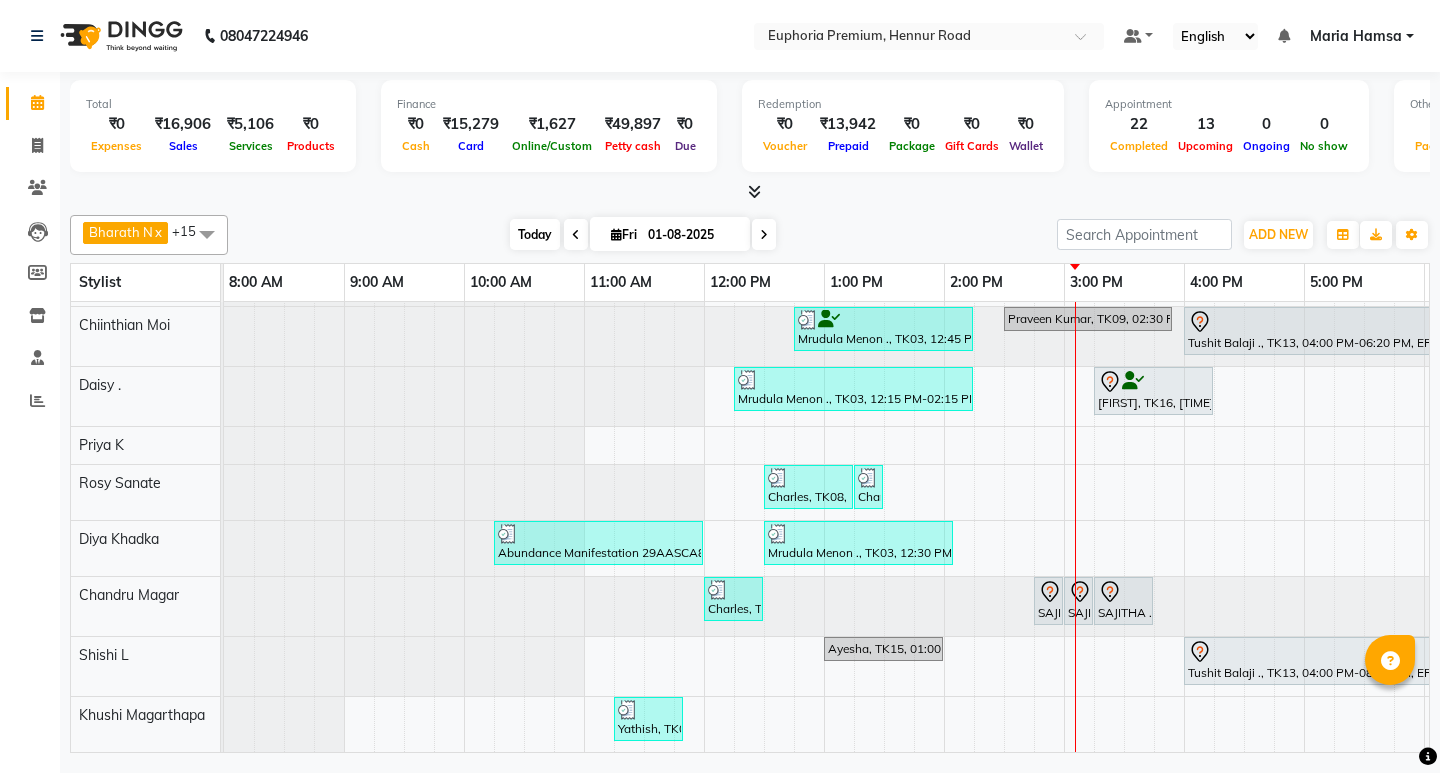 click on "Today" at bounding box center (535, 234) 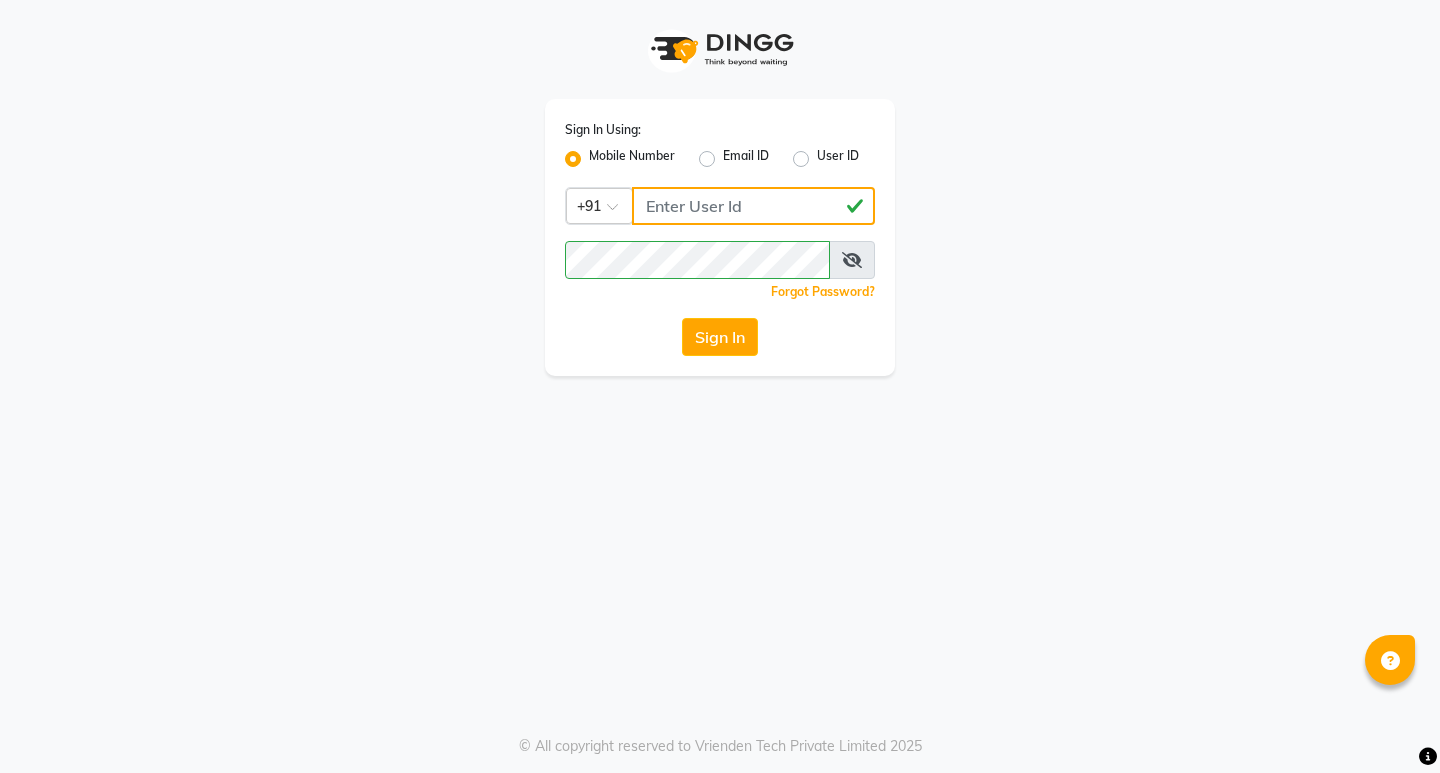 click on "[PHONE]" 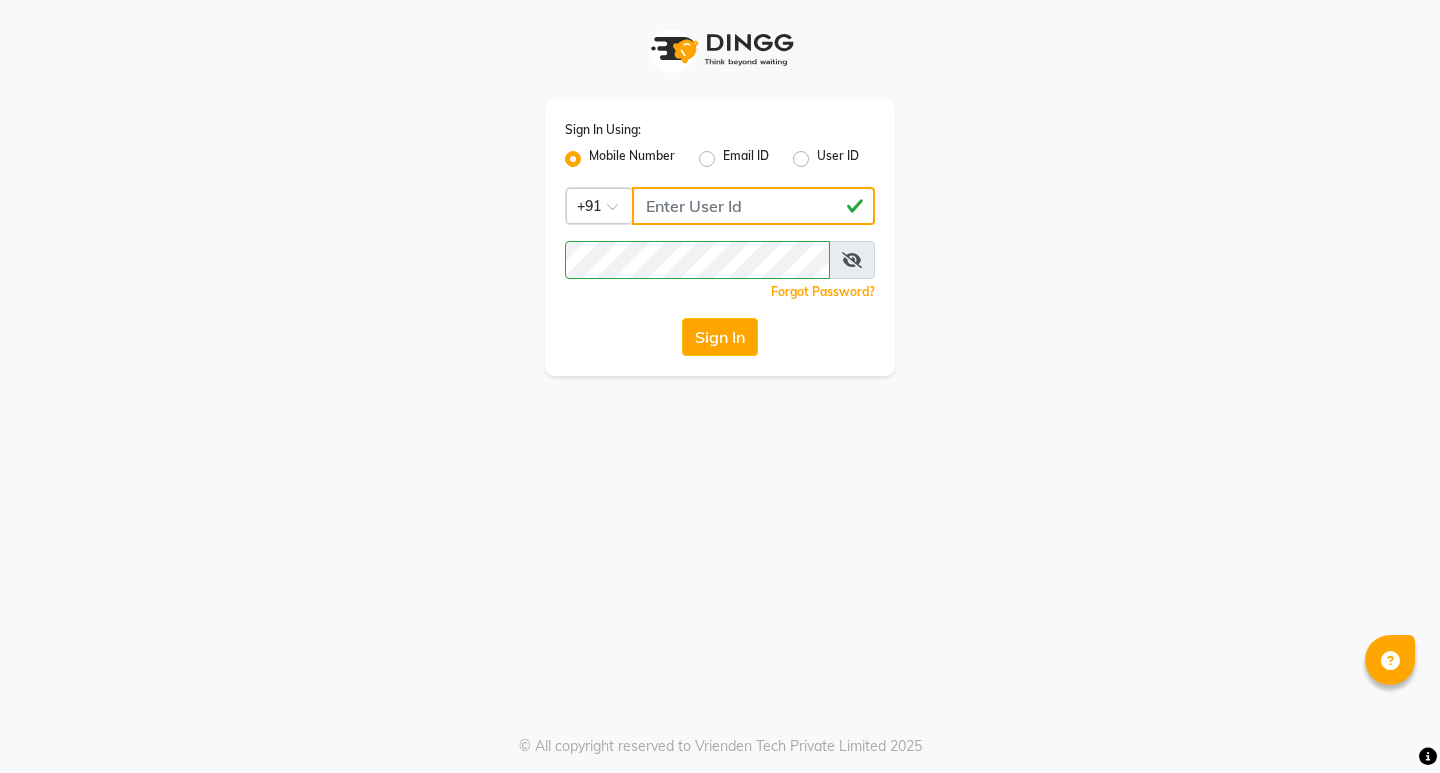 type on "7760179992" 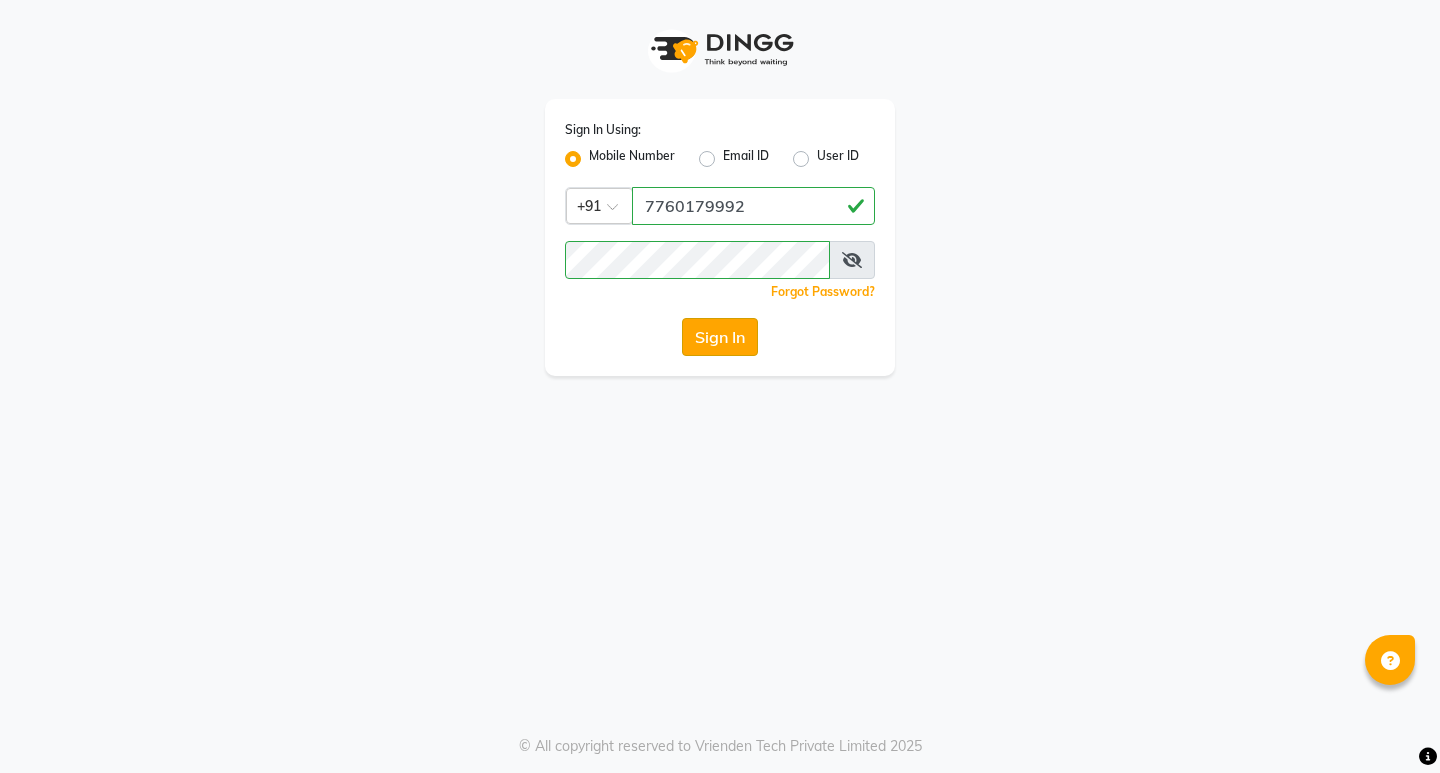 click on "Sign In" 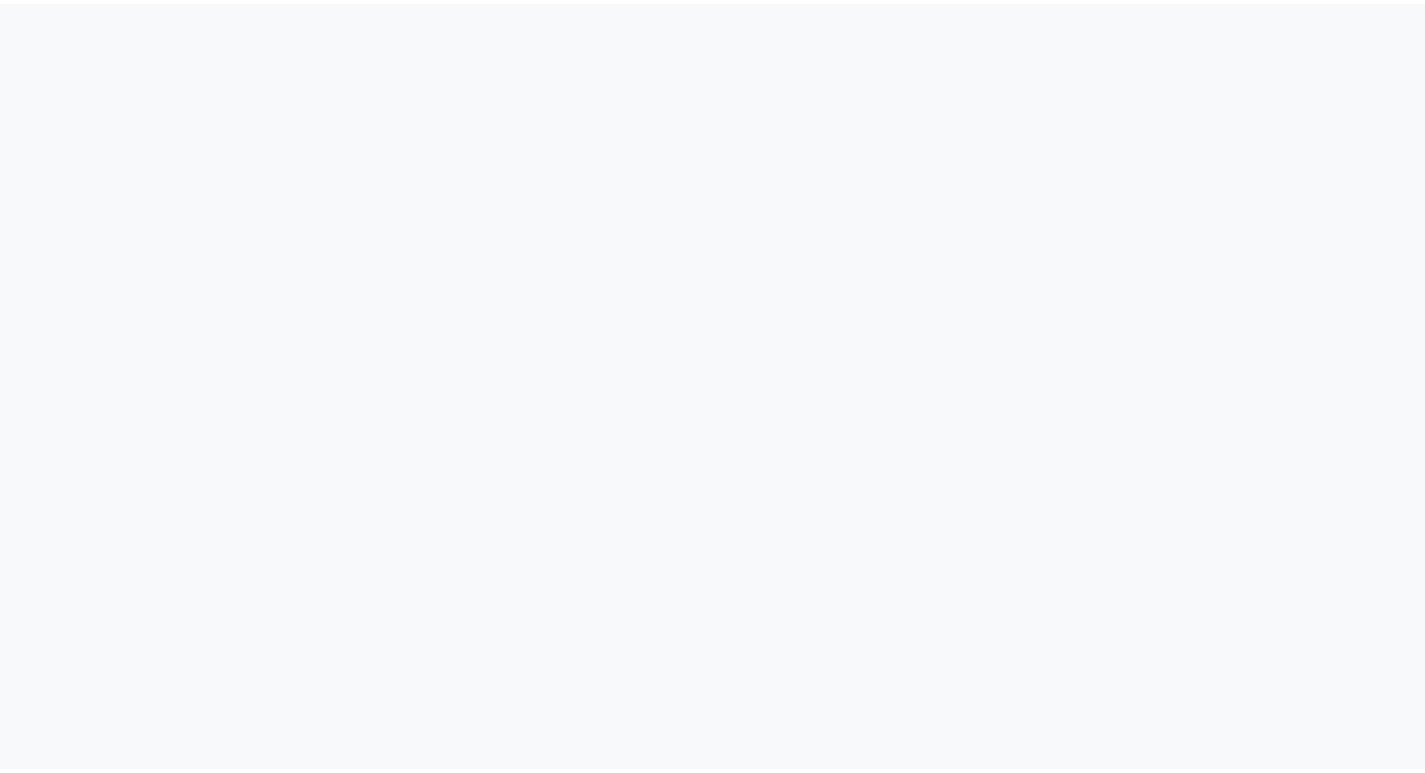 scroll, scrollTop: 0, scrollLeft: 0, axis: both 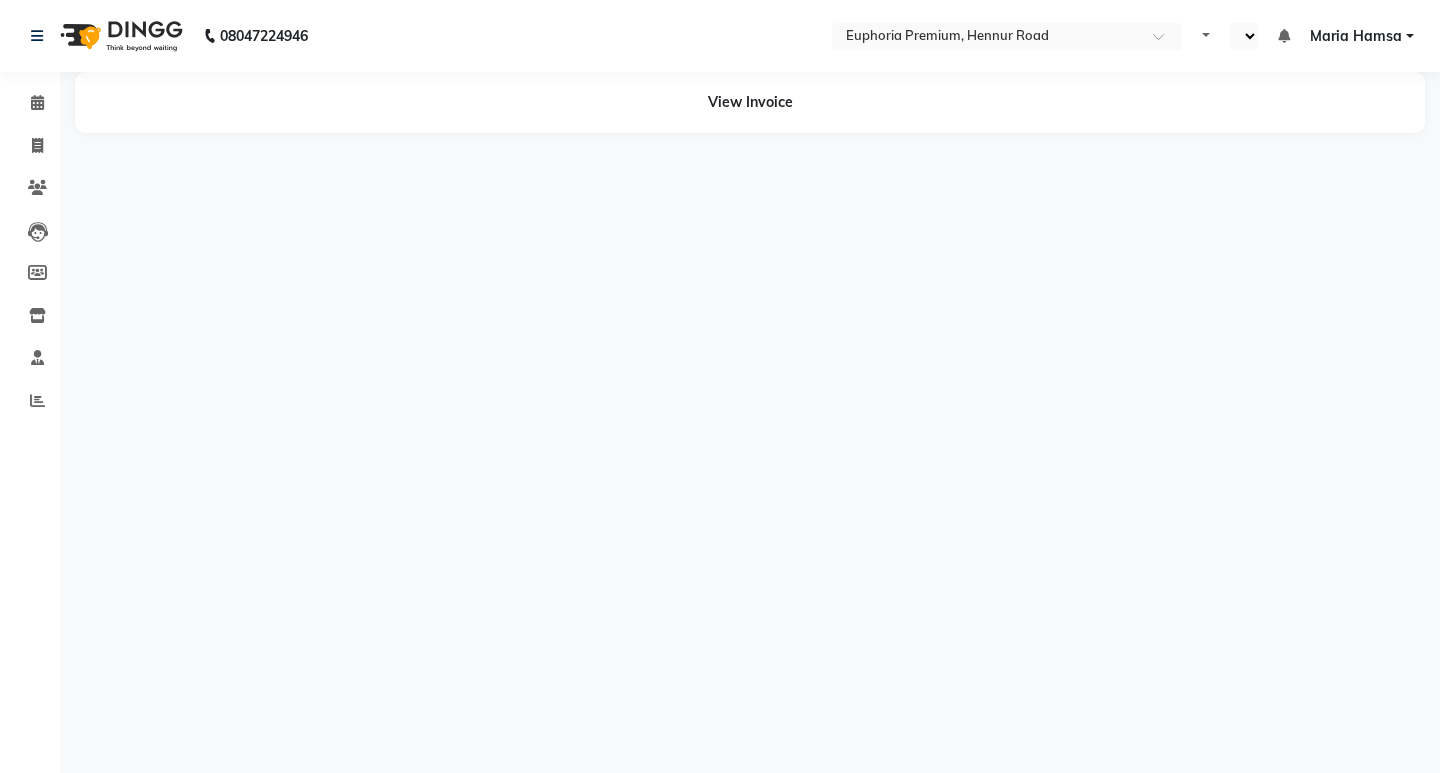 select on "en" 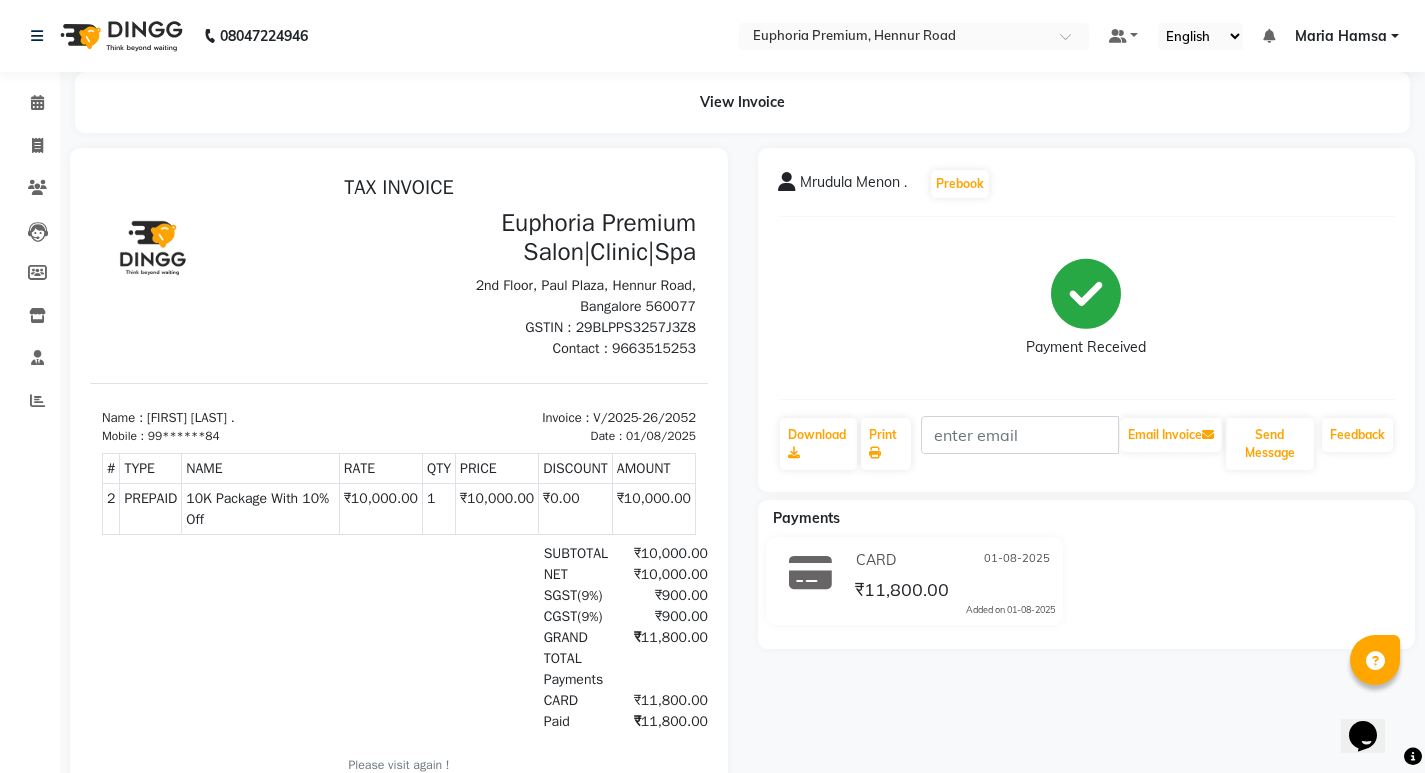 scroll, scrollTop: 0, scrollLeft: 0, axis: both 